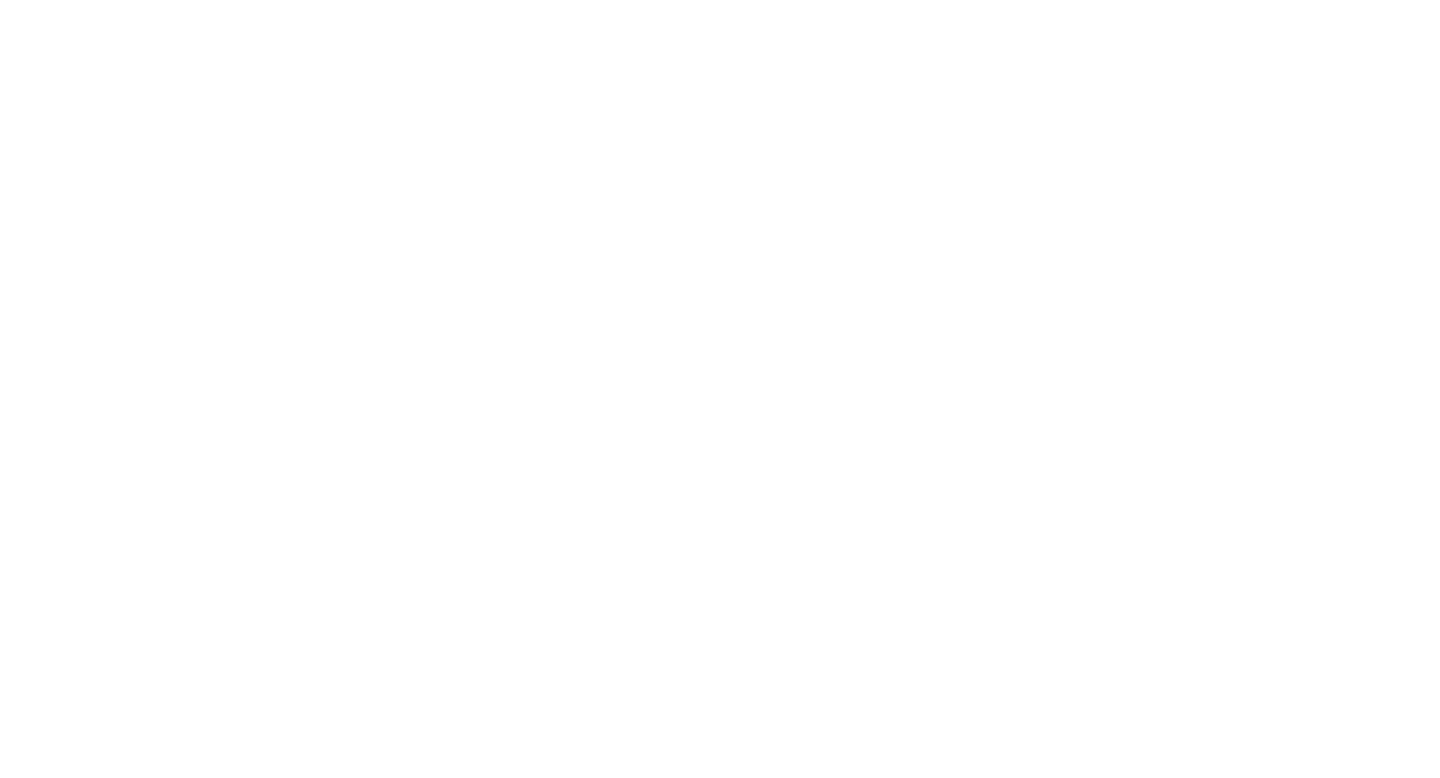 scroll, scrollTop: 0, scrollLeft: 0, axis: both 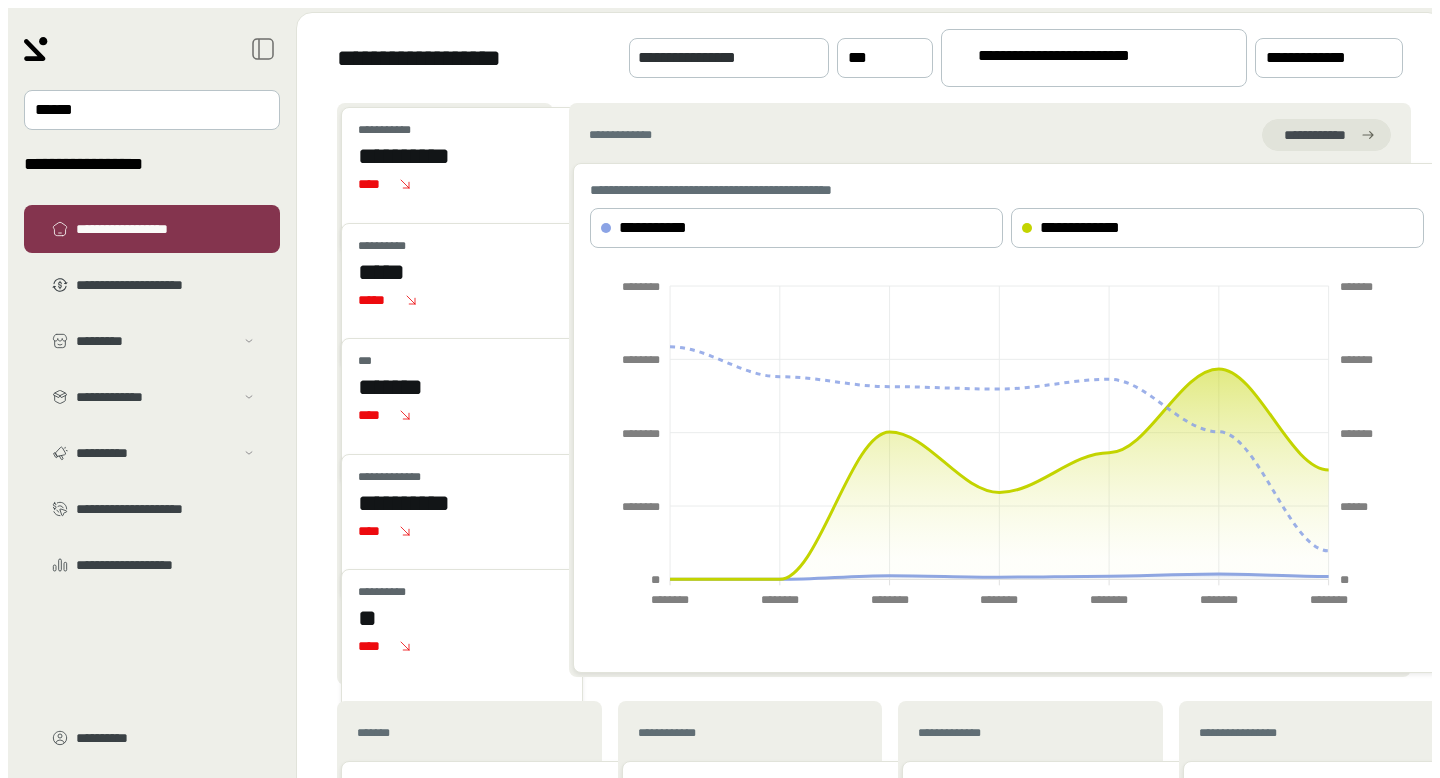 click on "**********" at bounding box center (1085, 59) 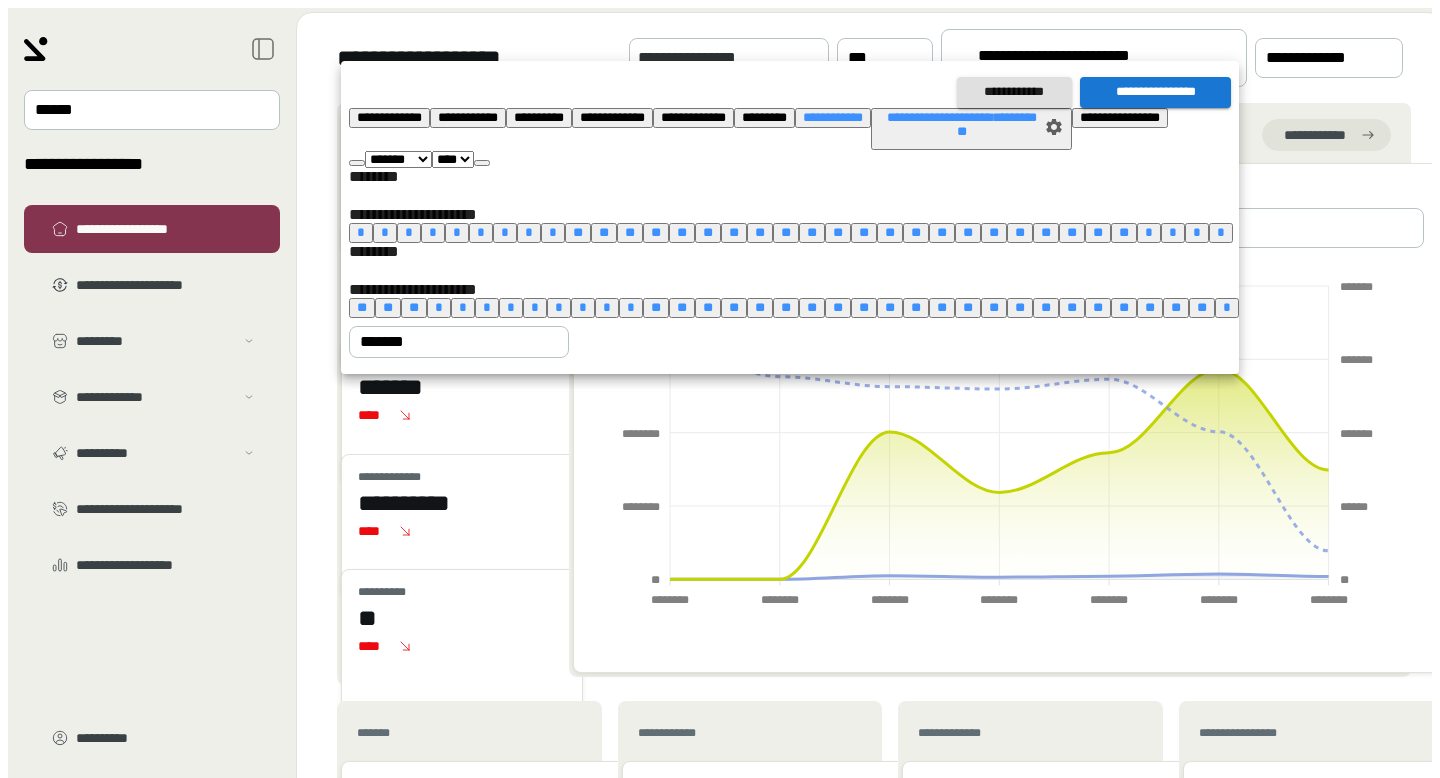 click at bounding box center [357, 163] 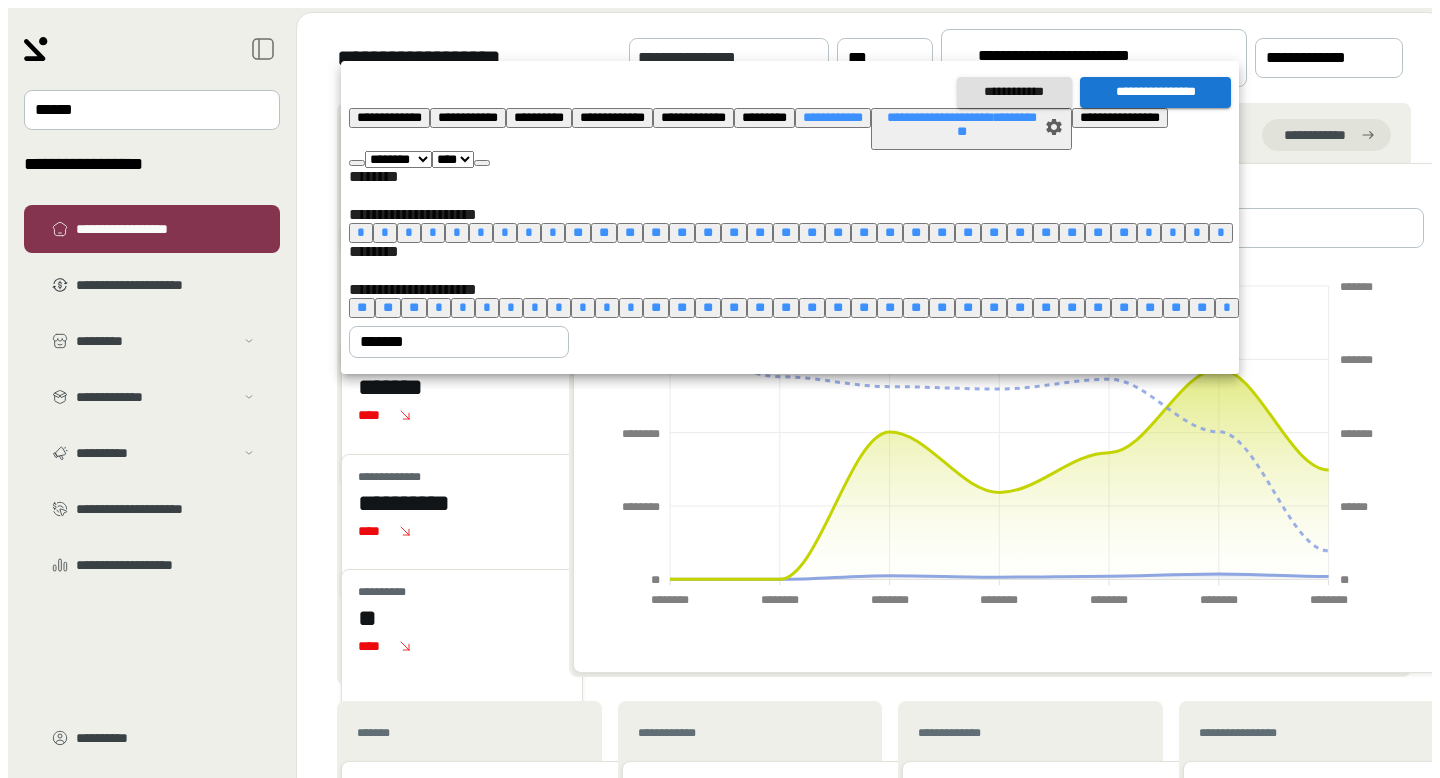 click at bounding box center [357, 163] 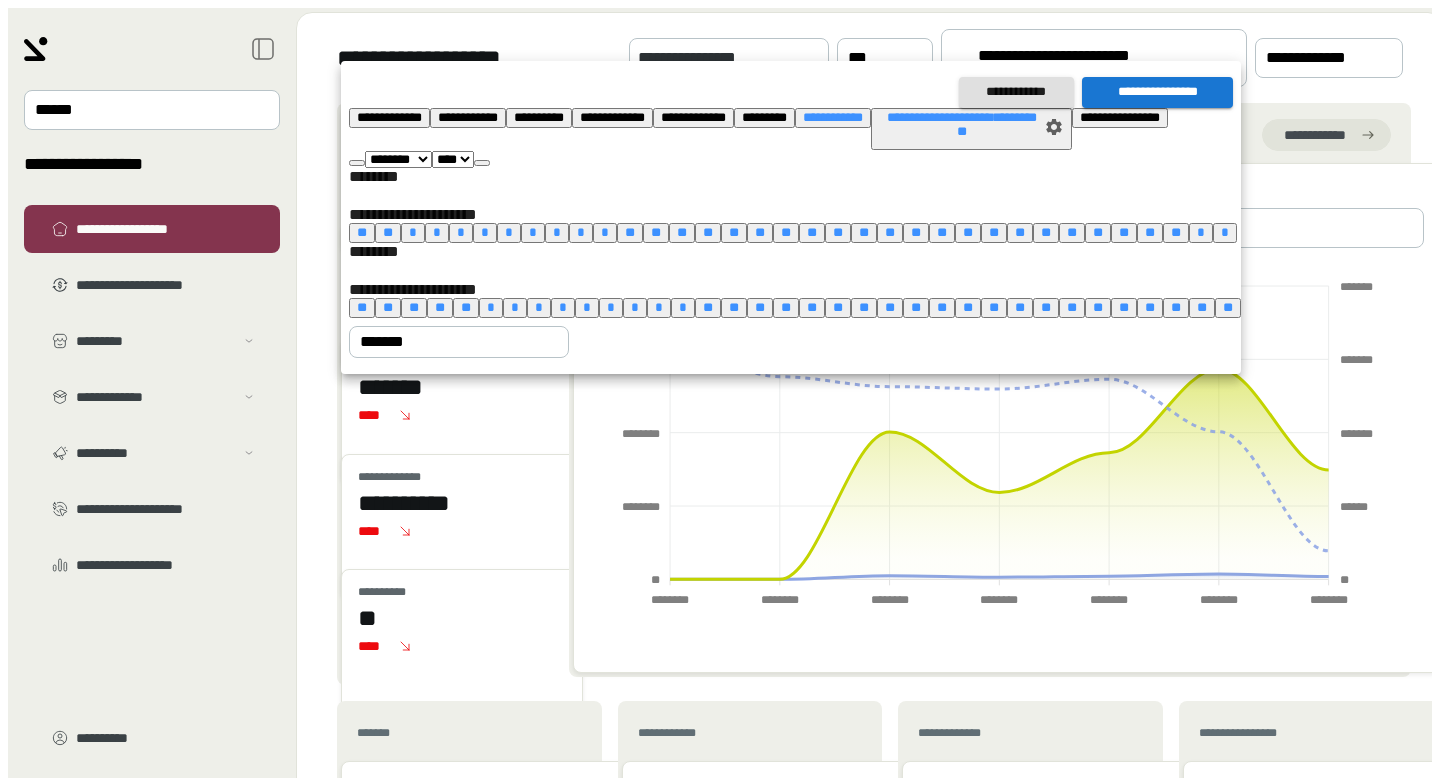 click at bounding box center [357, 163] 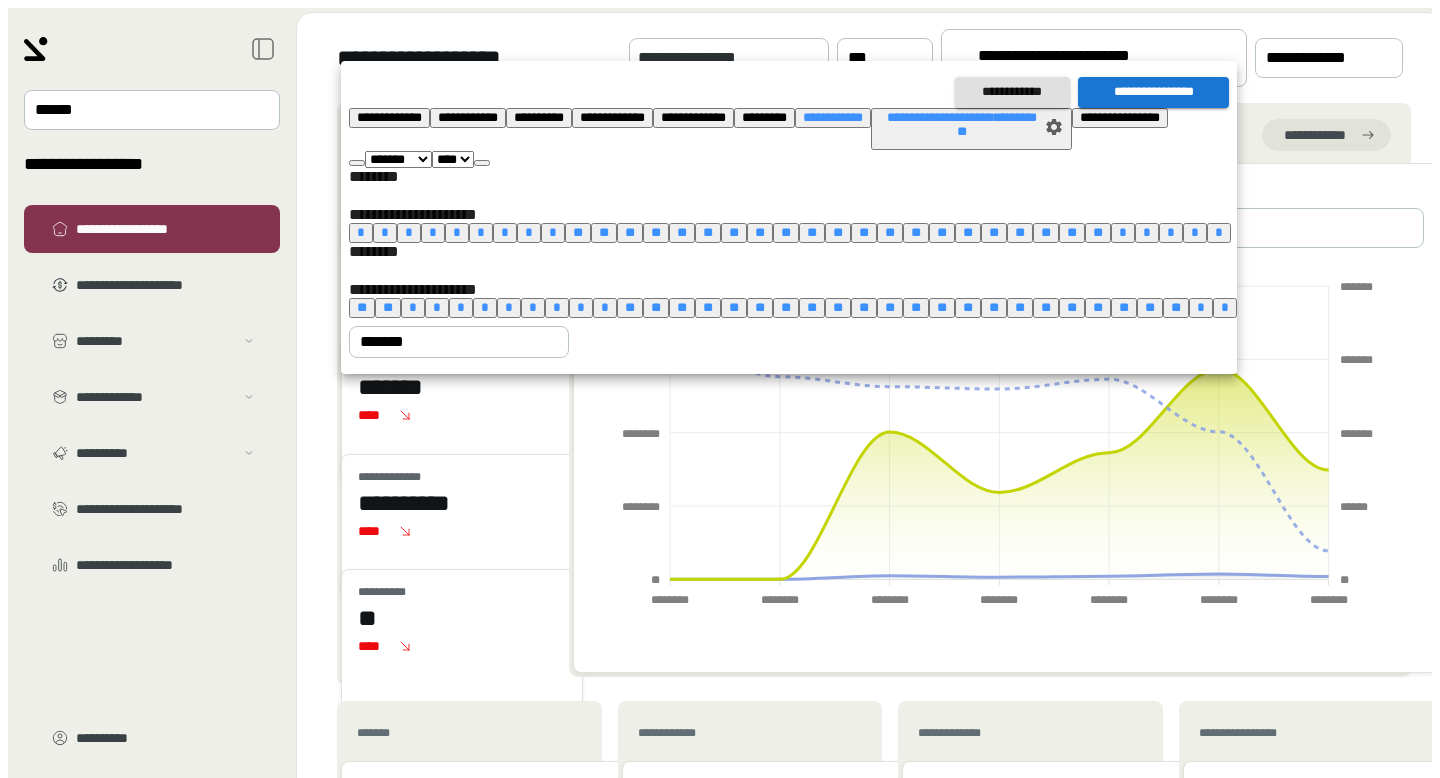 click at bounding box center [357, 163] 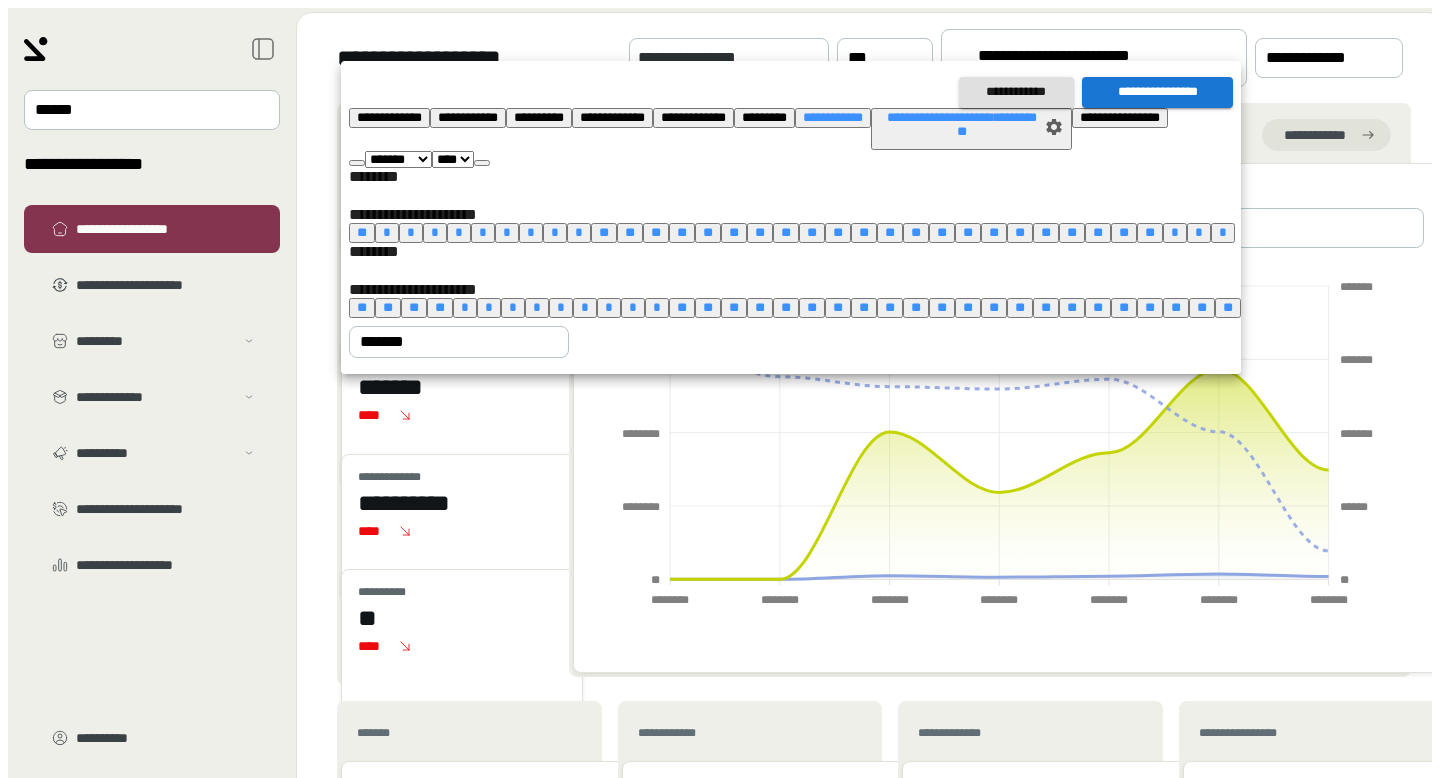 click at bounding box center [357, 163] 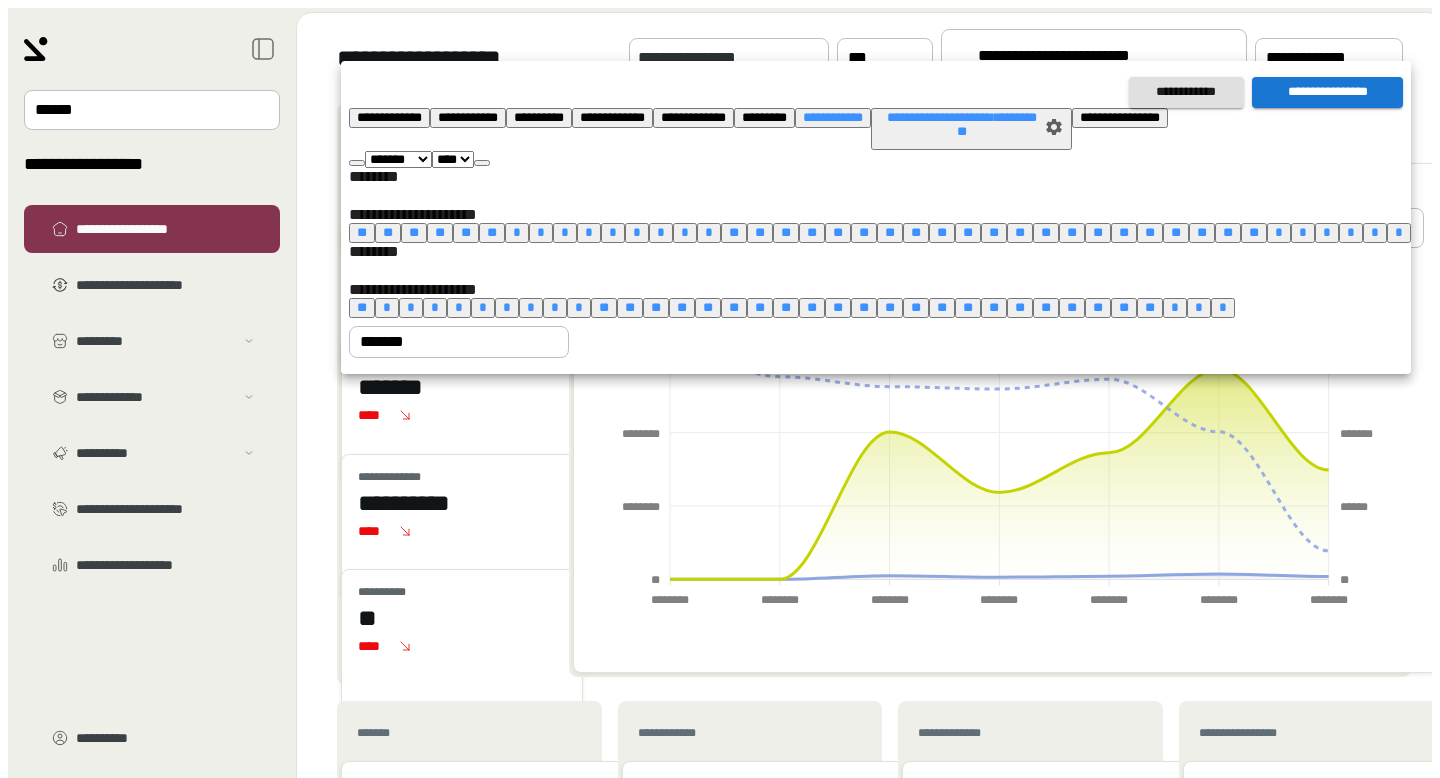 click at bounding box center (357, 163) 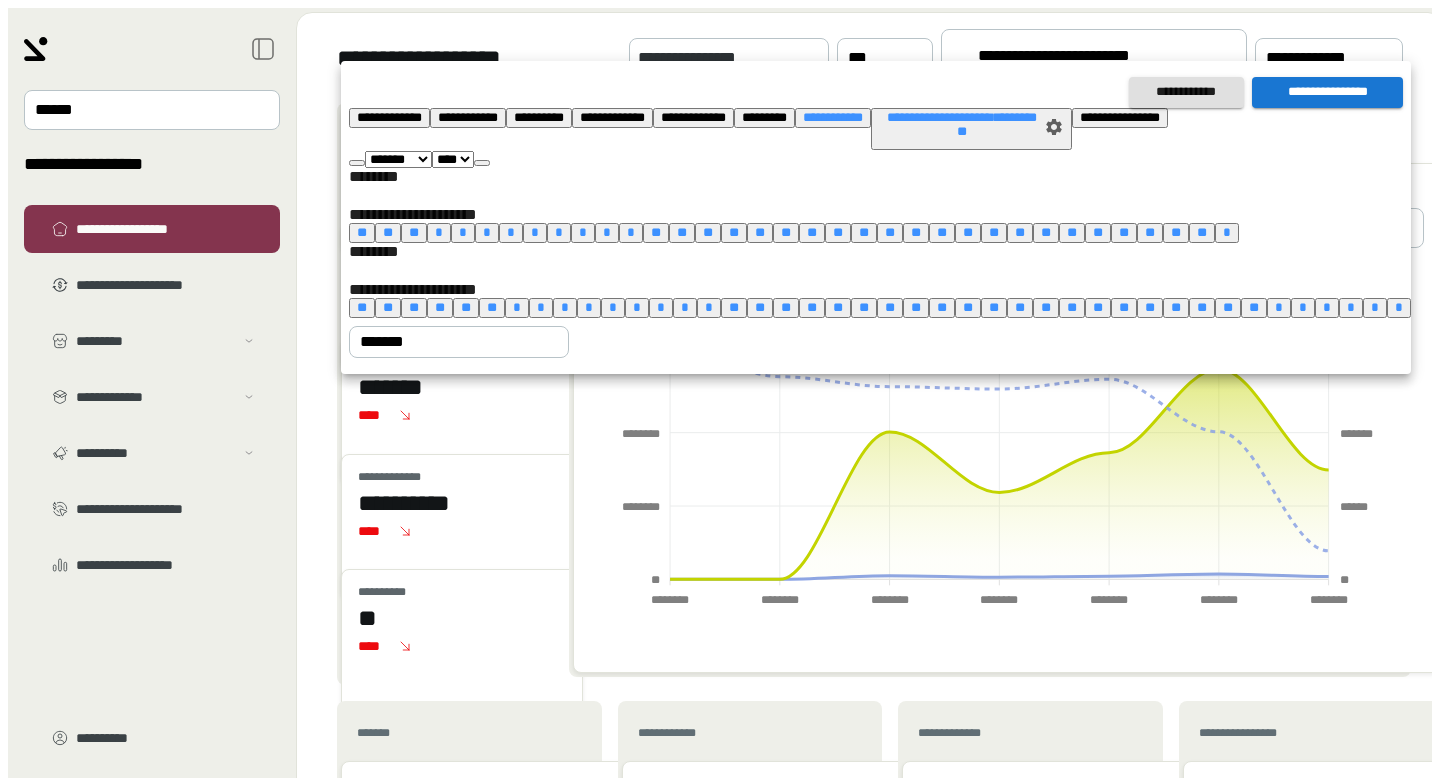 click at bounding box center (357, 163) 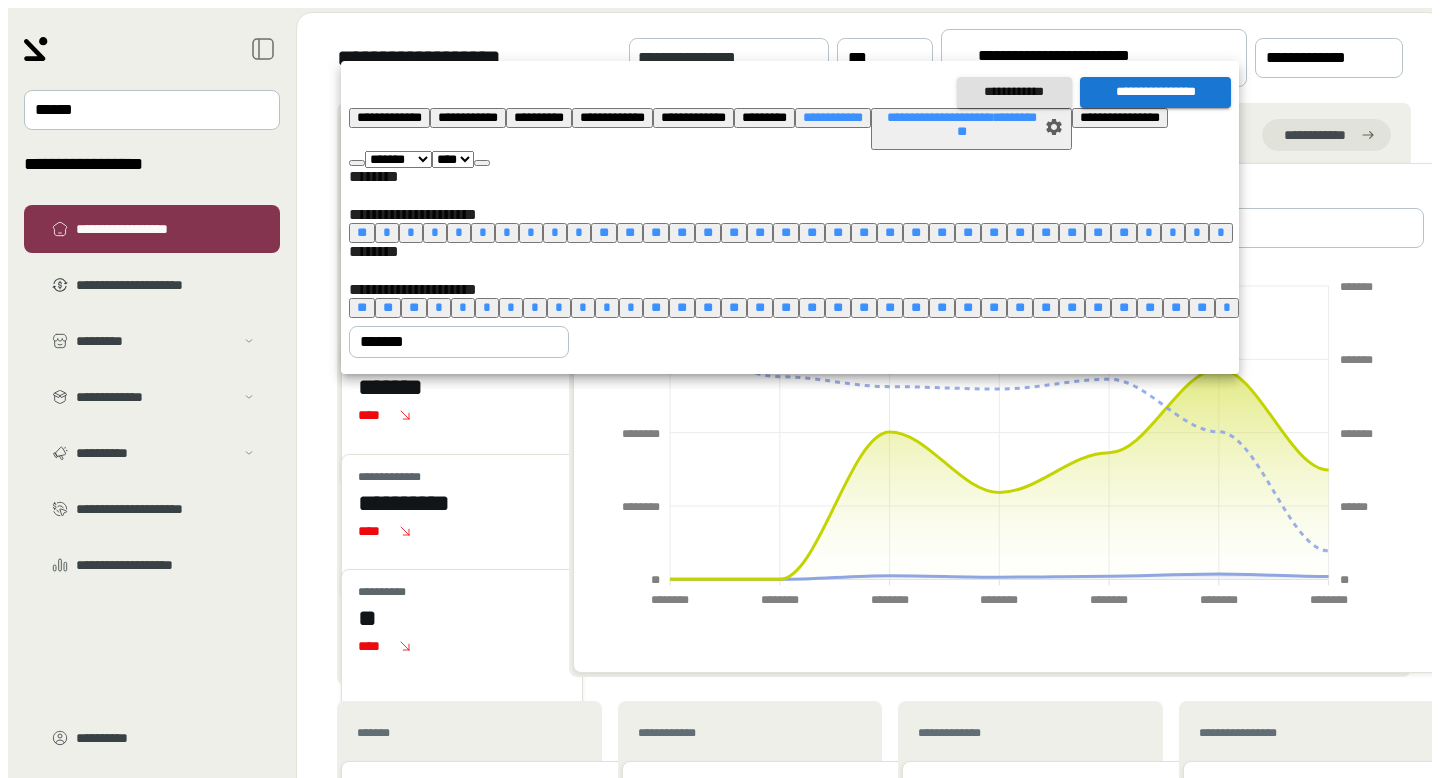 click at bounding box center [482, 163] 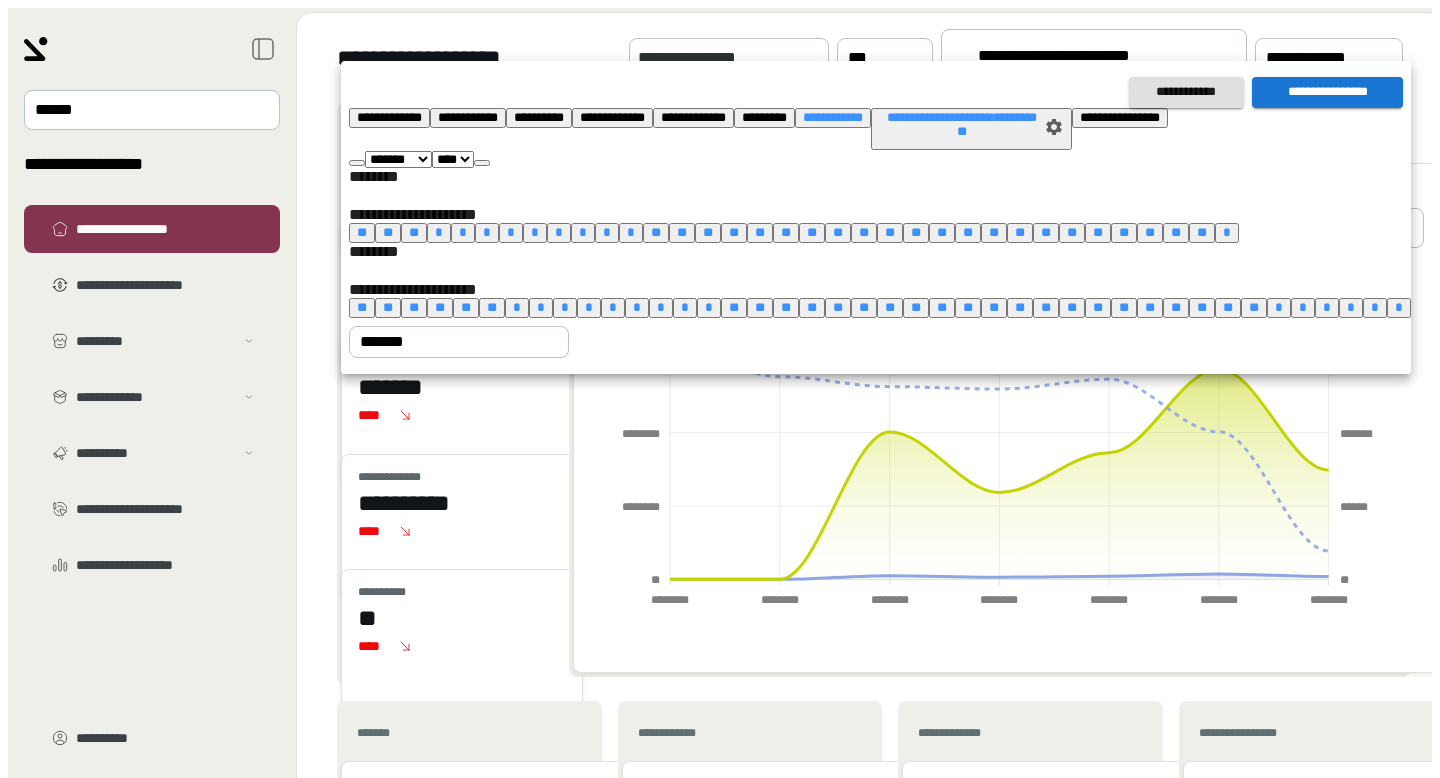 click at bounding box center [482, 163] 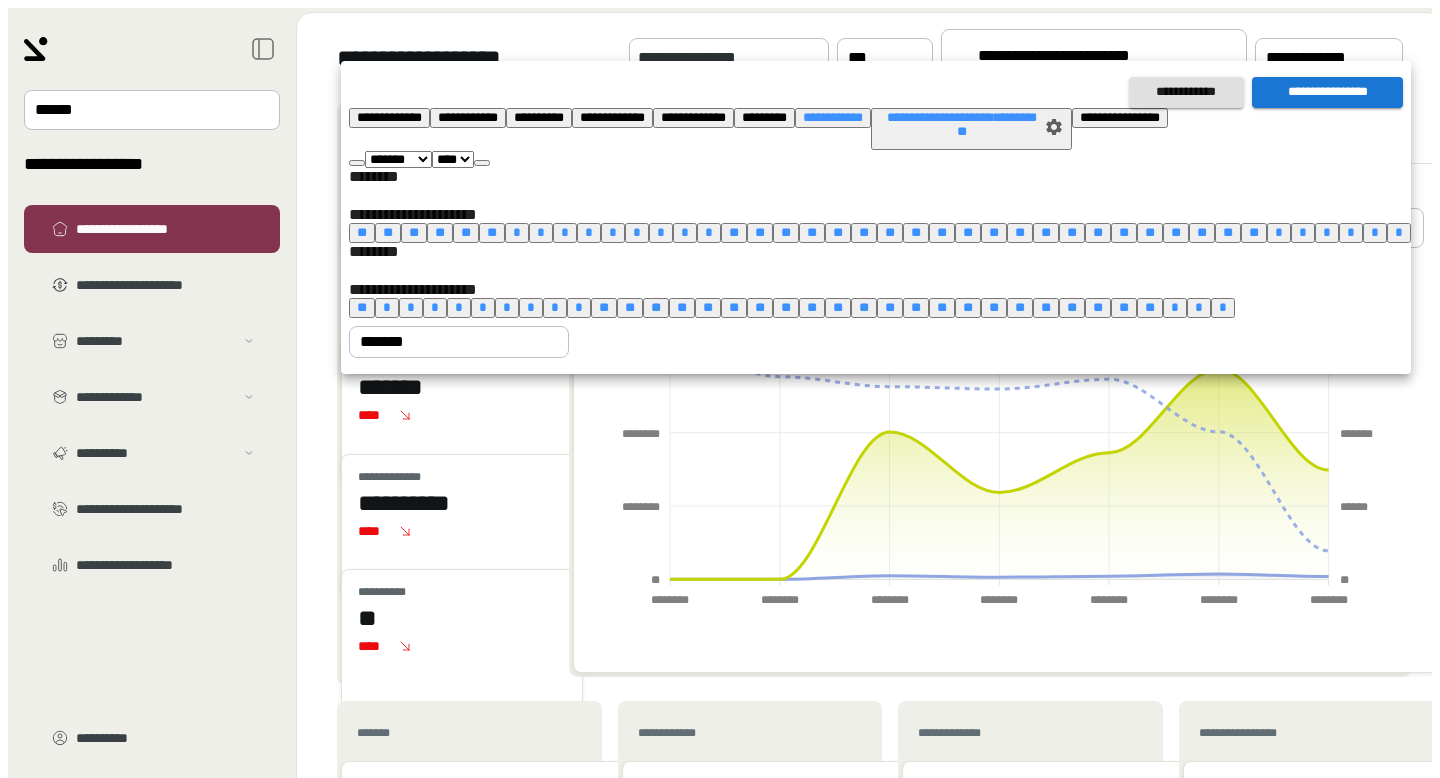 click on "**" at bounding box center [734, 307] 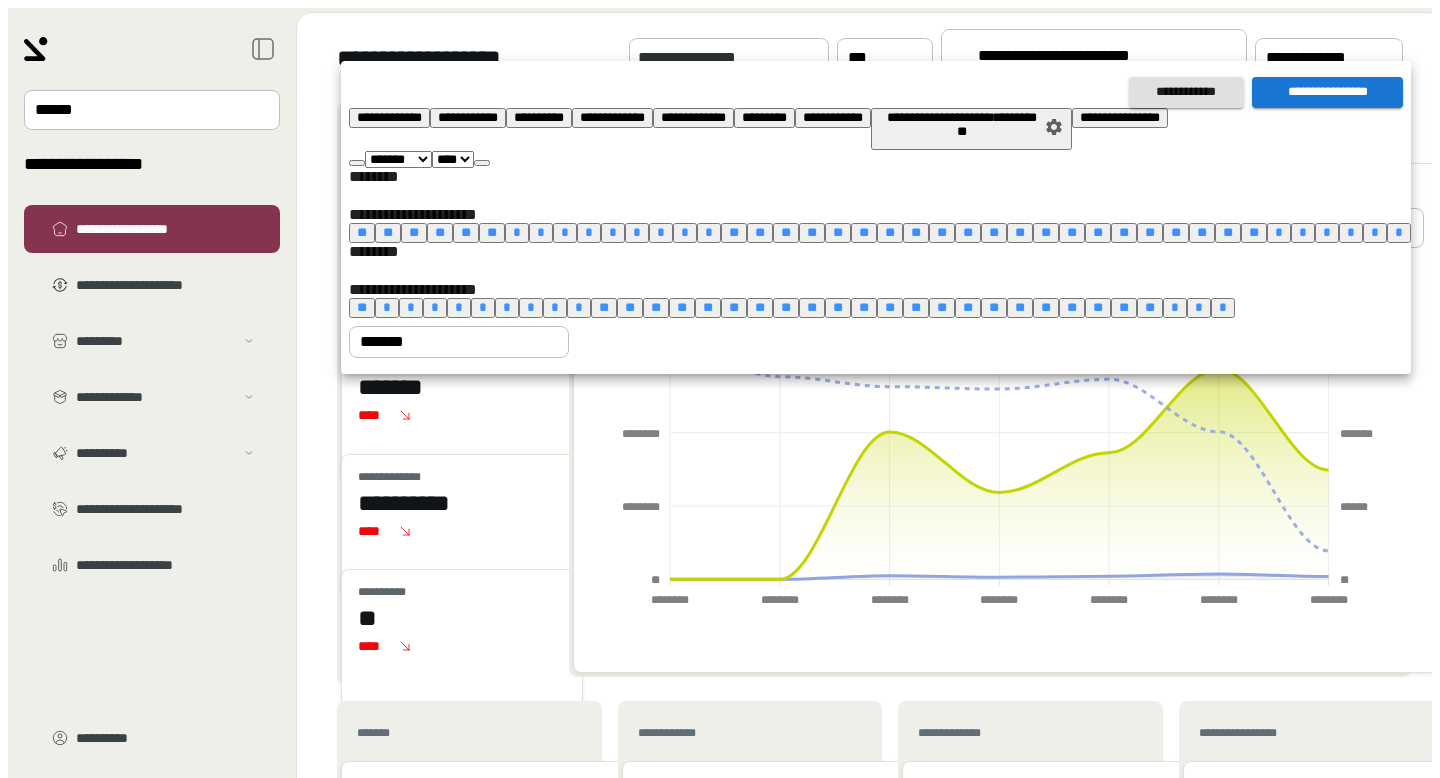 click on "**" at bounding box center [890, 307] 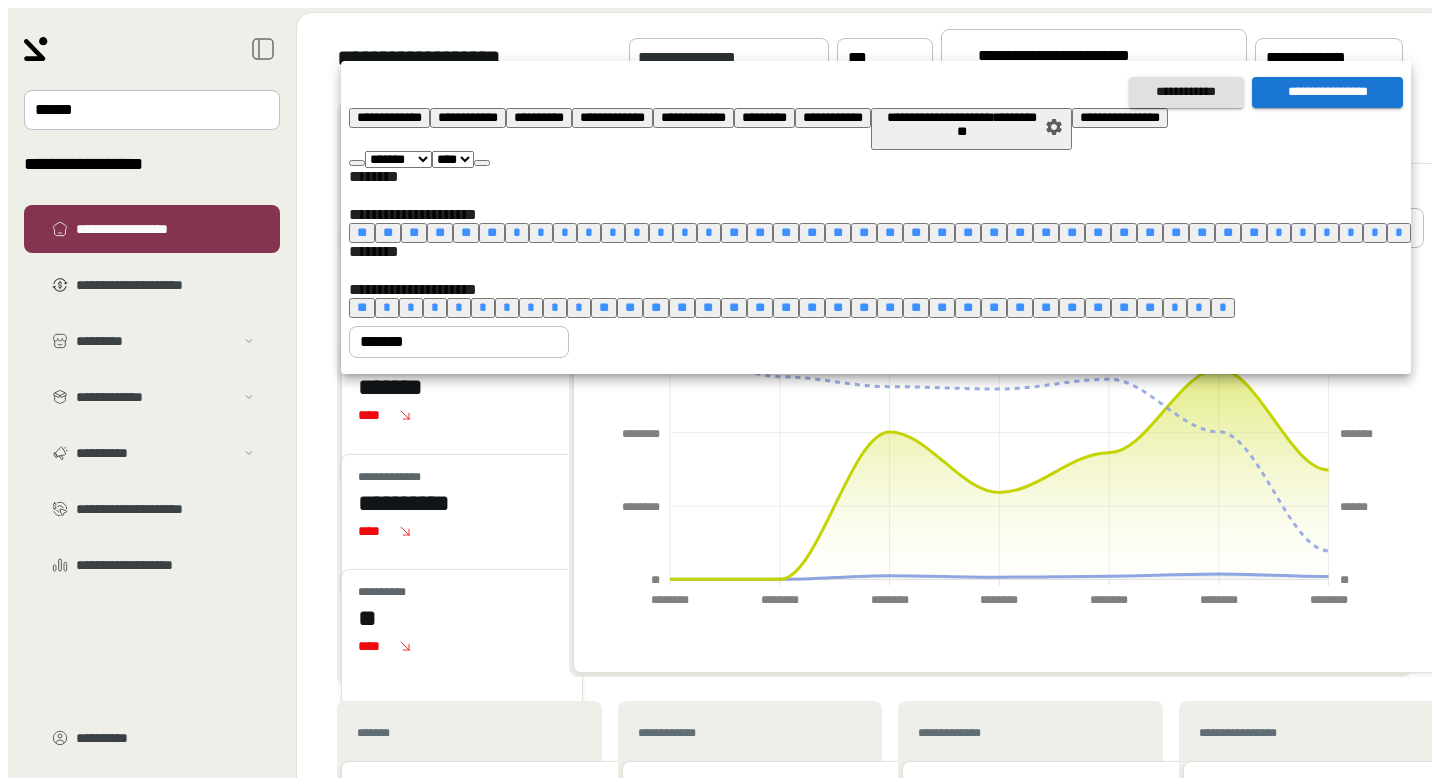 click on "**********" at bounding box center [1327, 92] 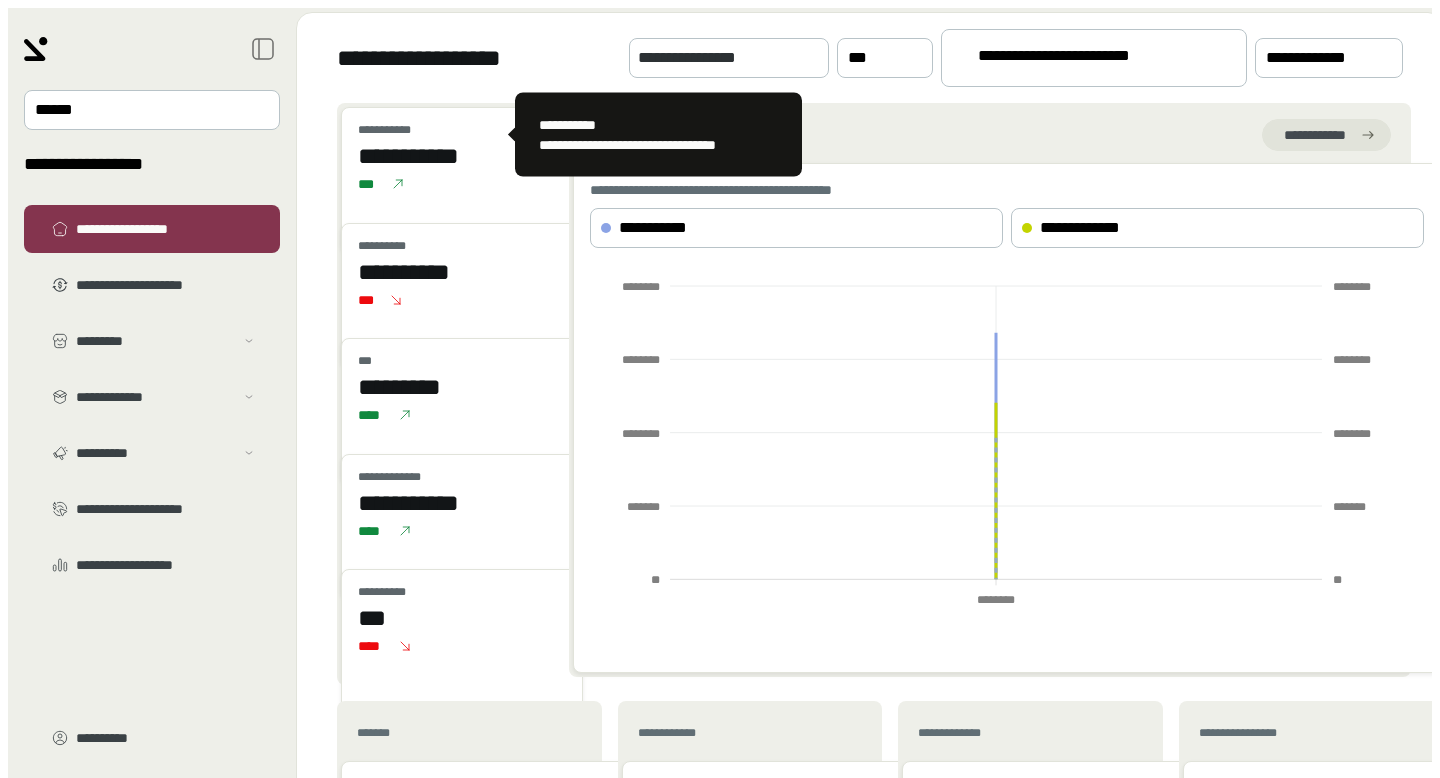 click on "**********" at bounding box center (462, 156) 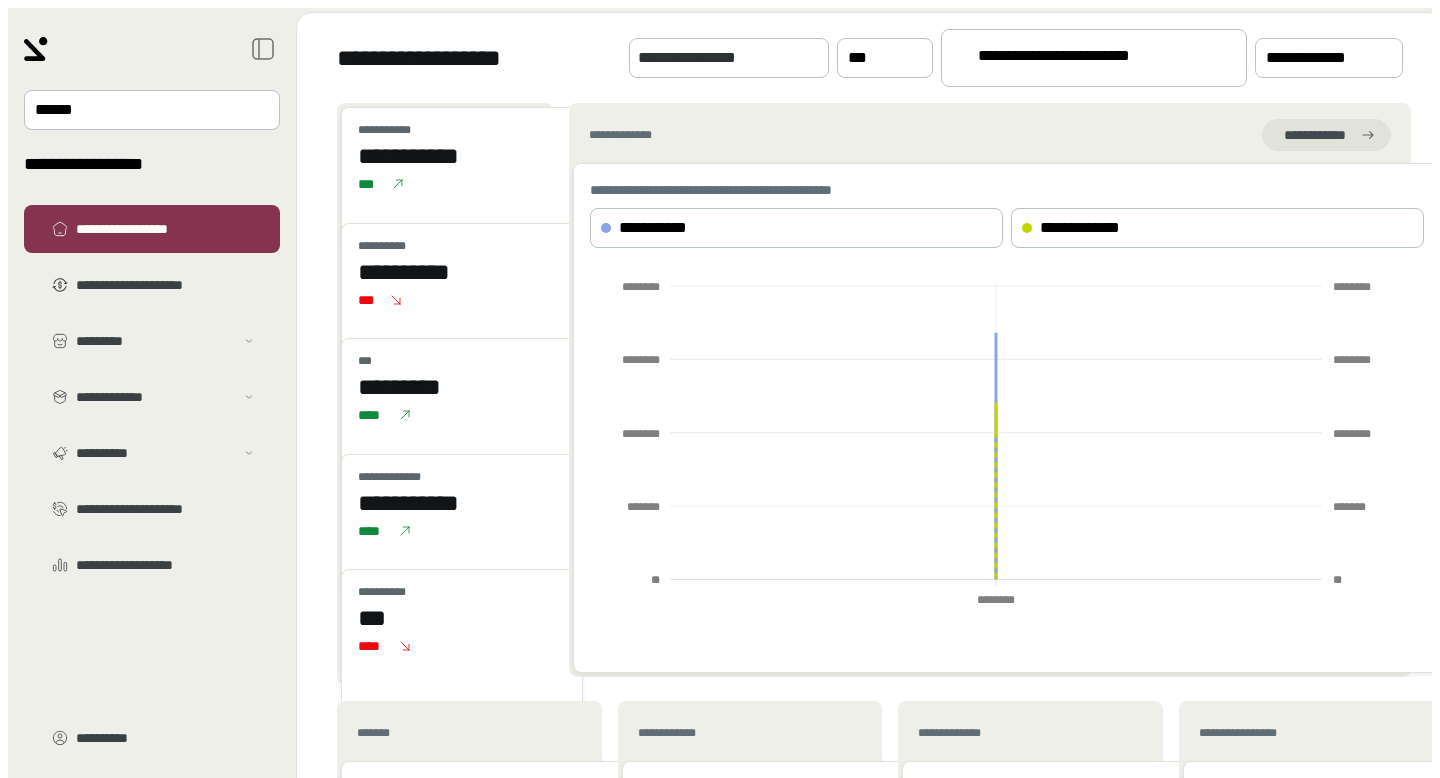 drag, startPoint x: 458, startPoint y: 128, endPoint x: 285, endPoint y: 126, distance: 173.01157 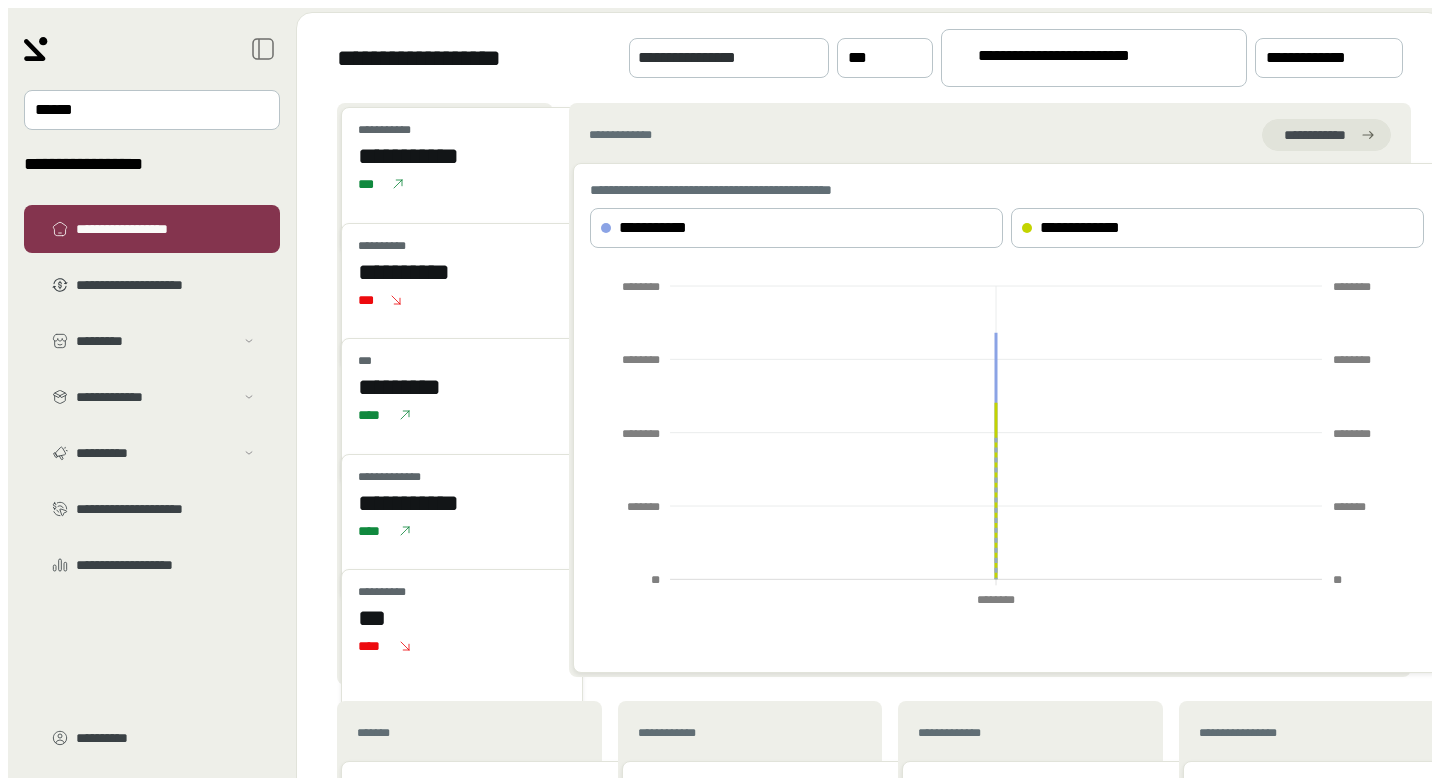 click on "**********" at bounding box center (1085, 59) 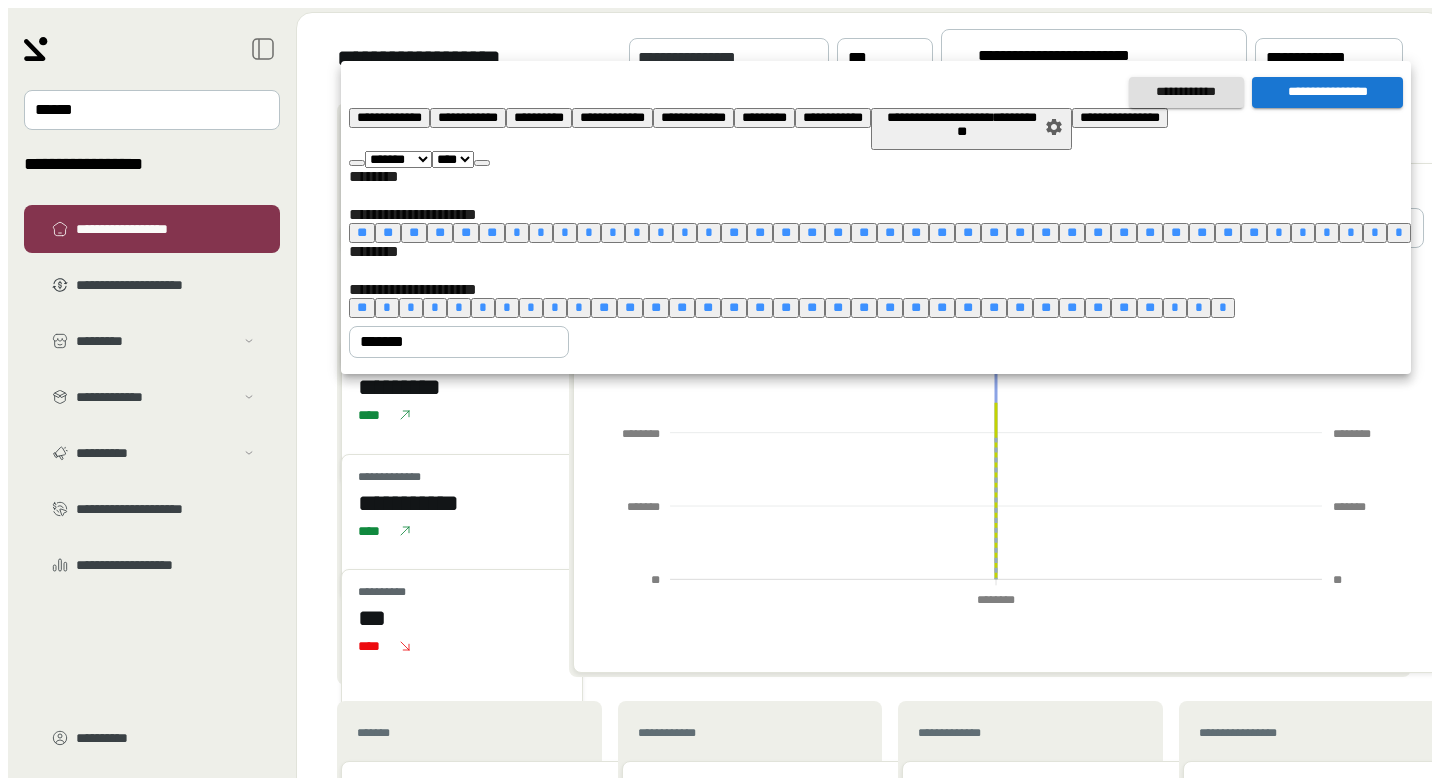 click on "**" at bounding box center (708, 307) 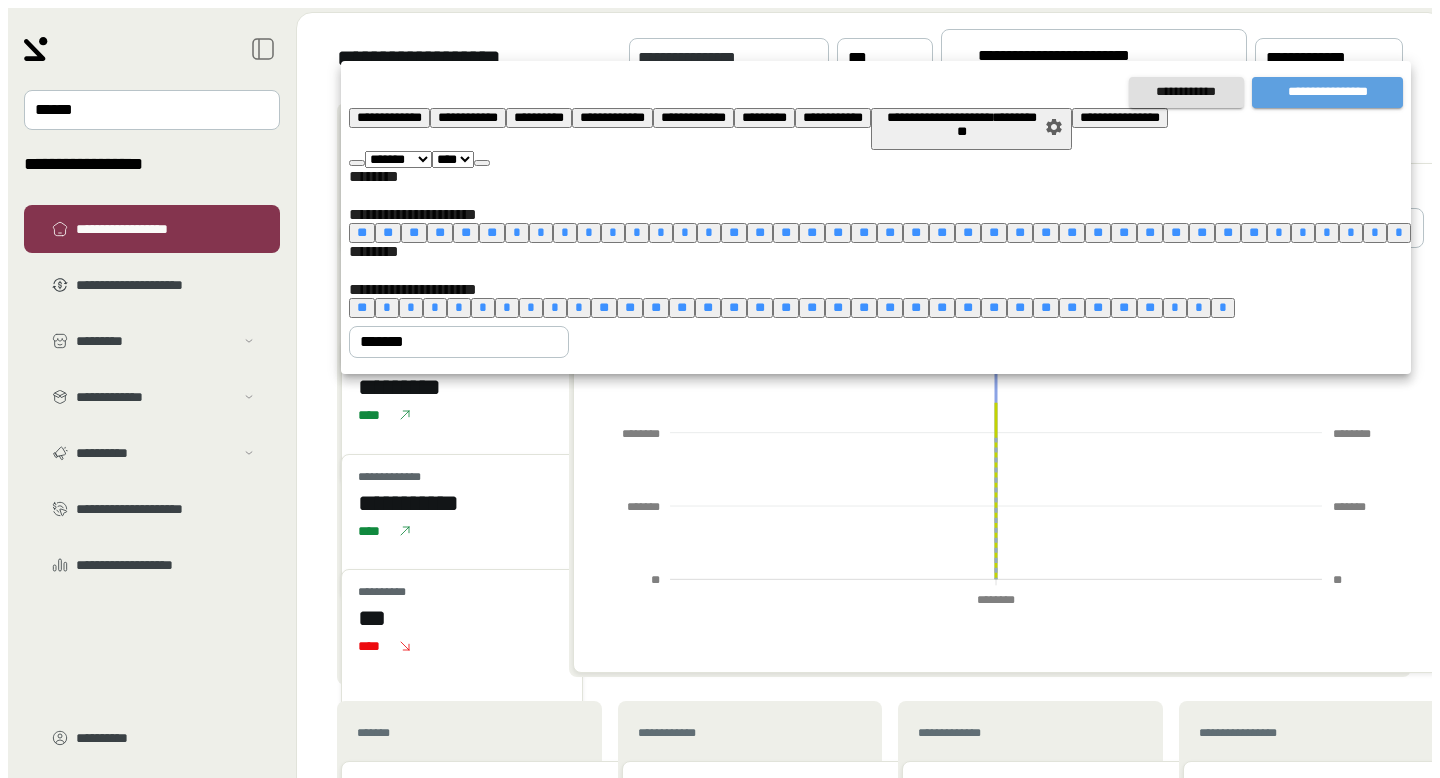 click on "**********" at bounding box center (1327, 92) 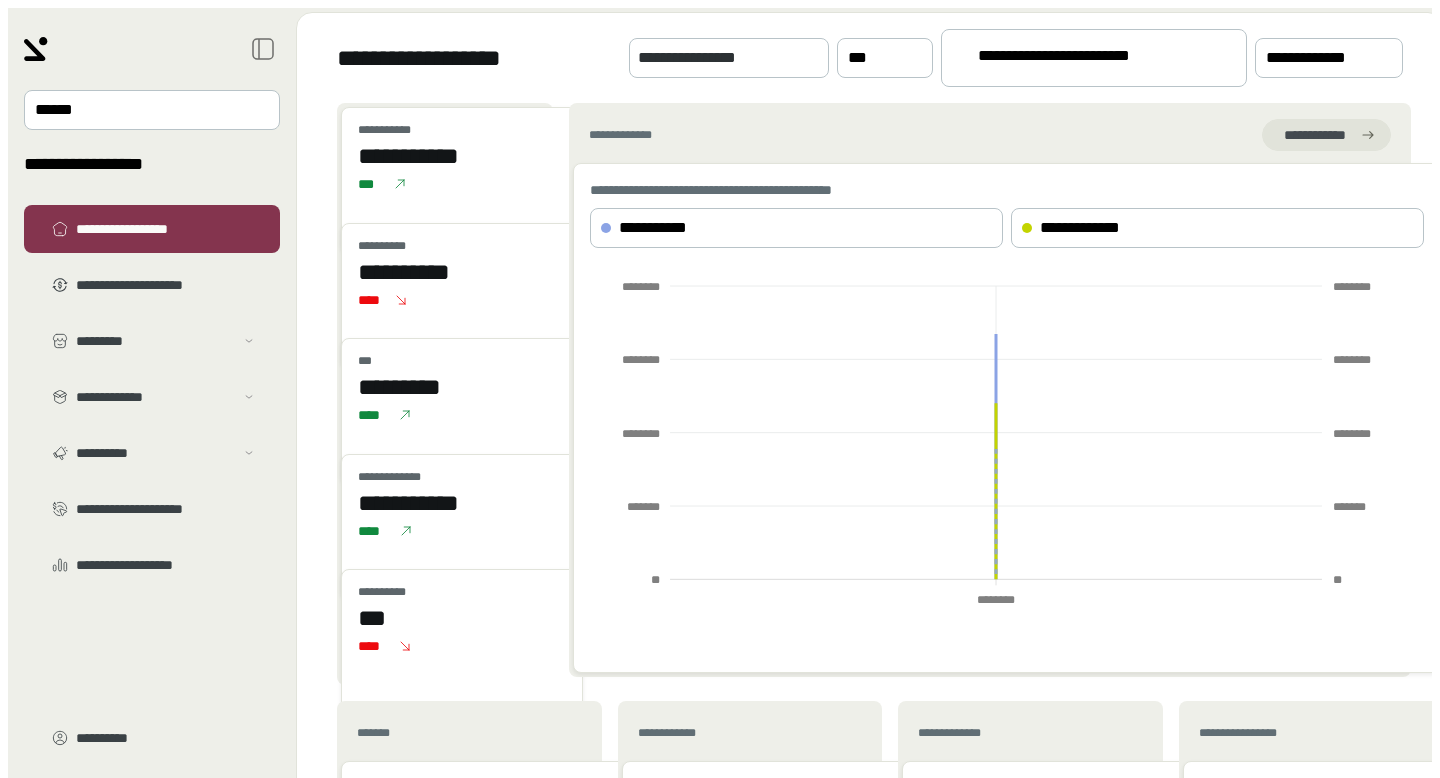 click on "**********" at bounding box center [1085, 59] 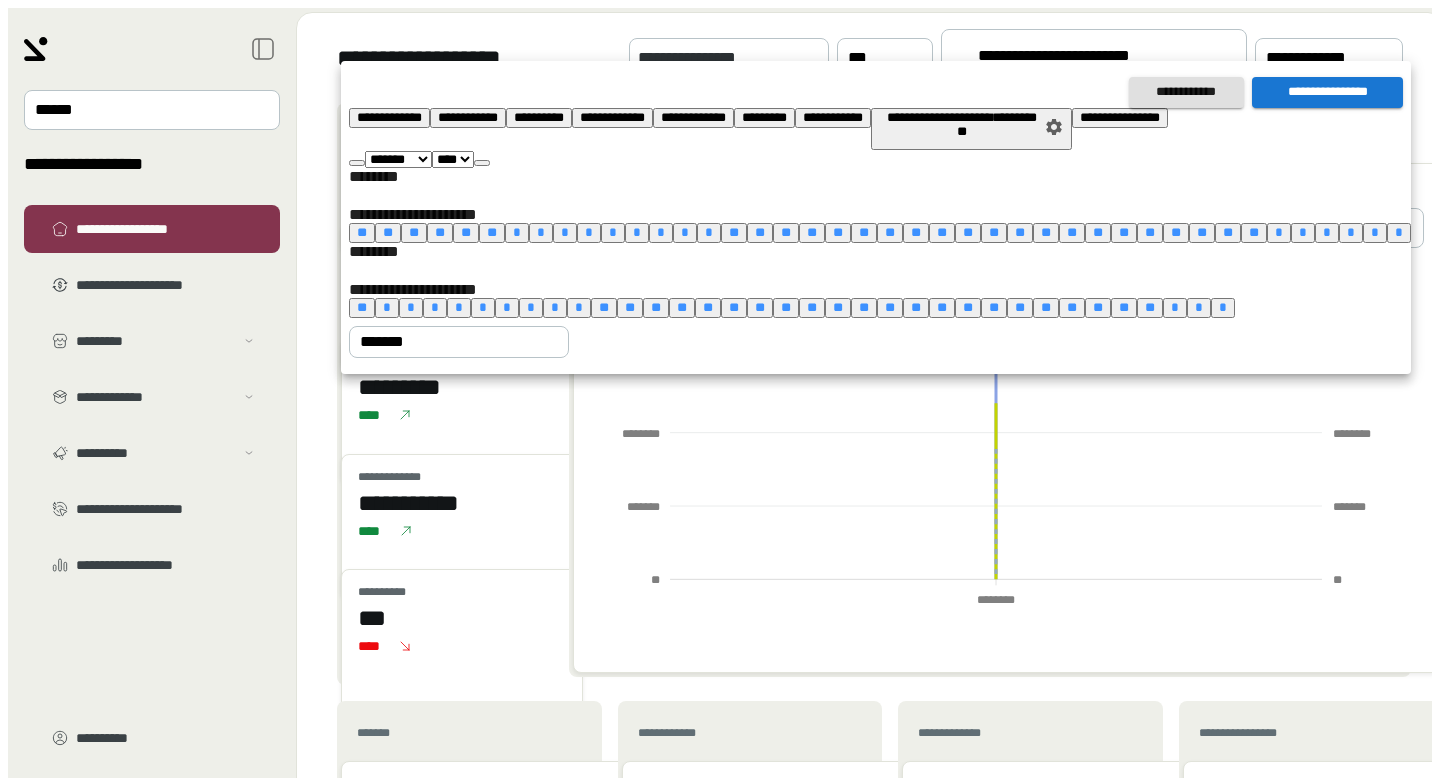 click on "**" at bounding box center (760, 307) 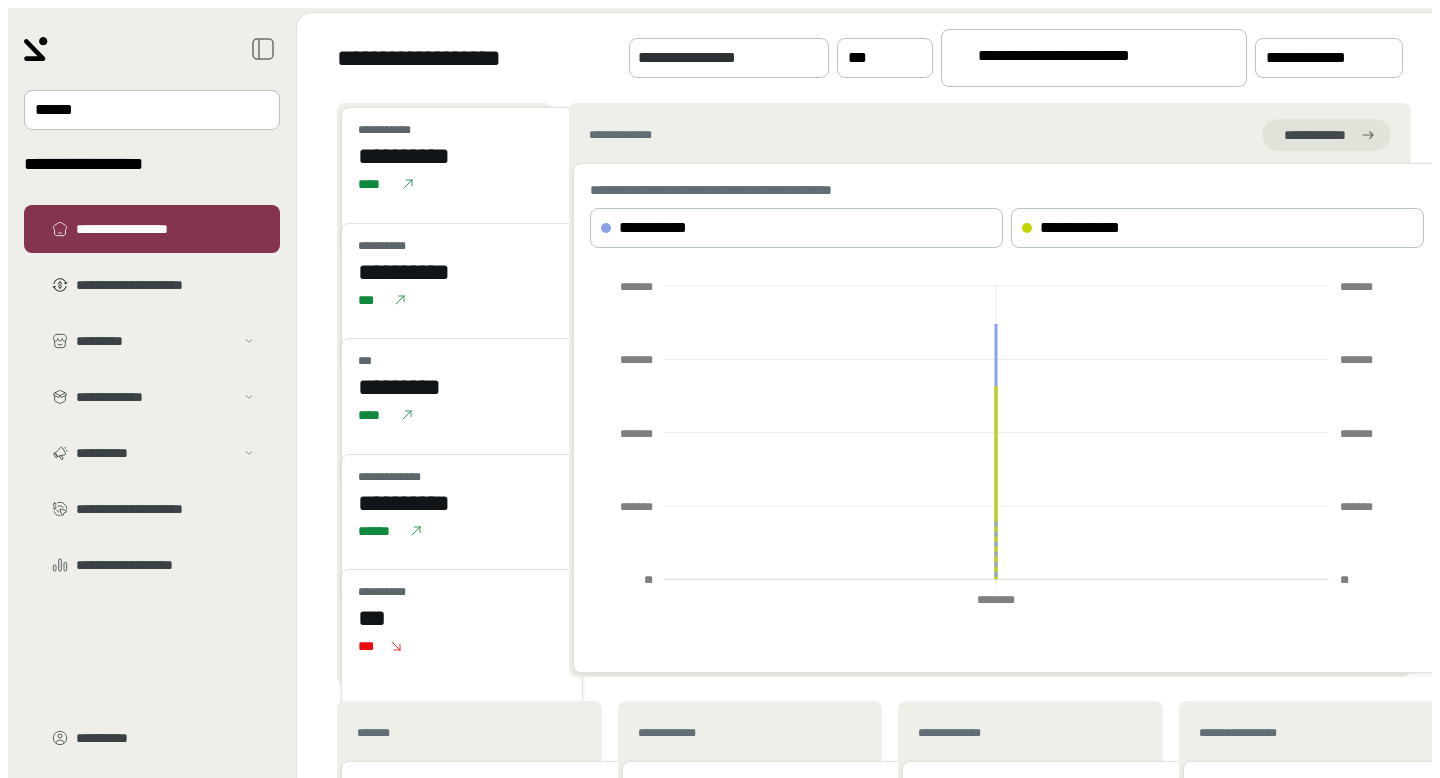 click on "**********" at bounding box center (1085, 59) 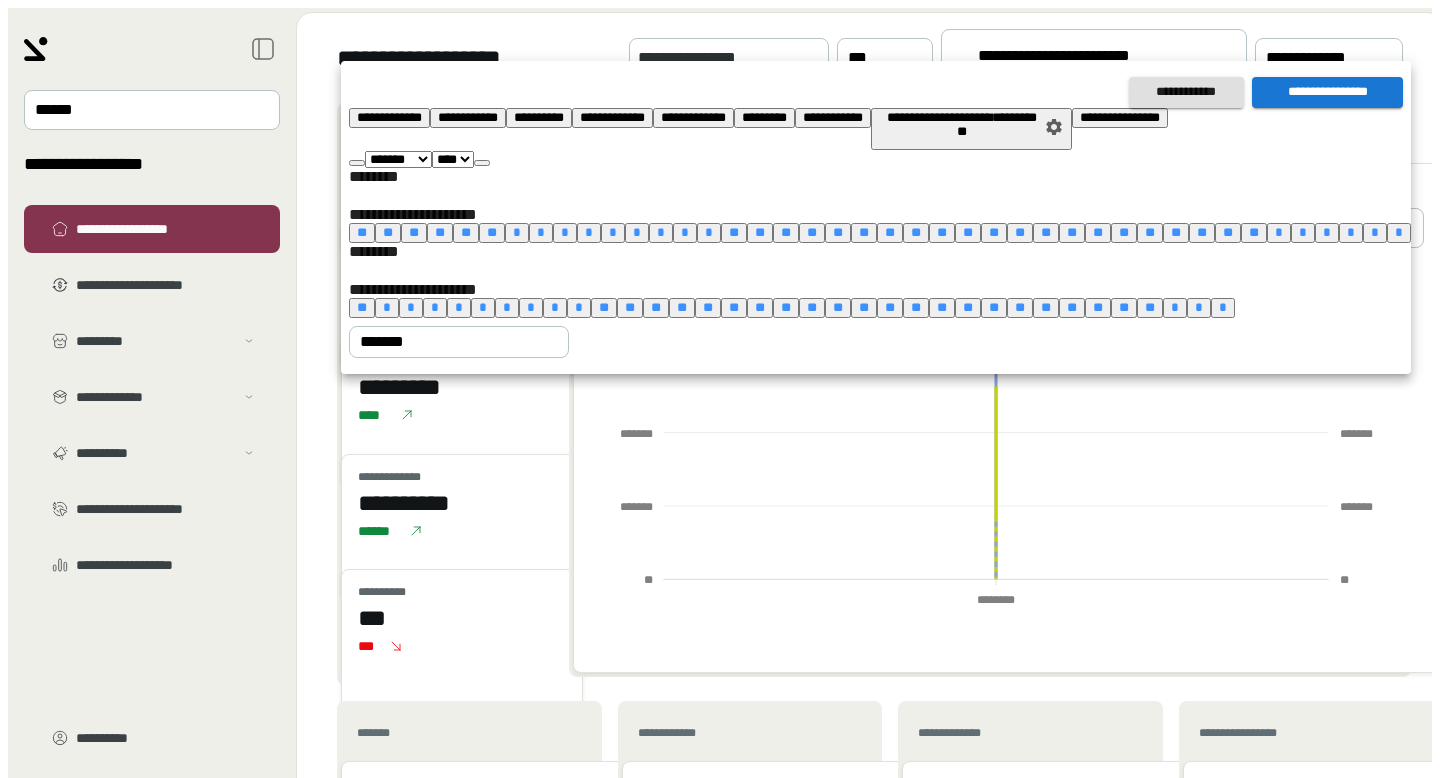 click on "**" at bounding box center [786, 307] 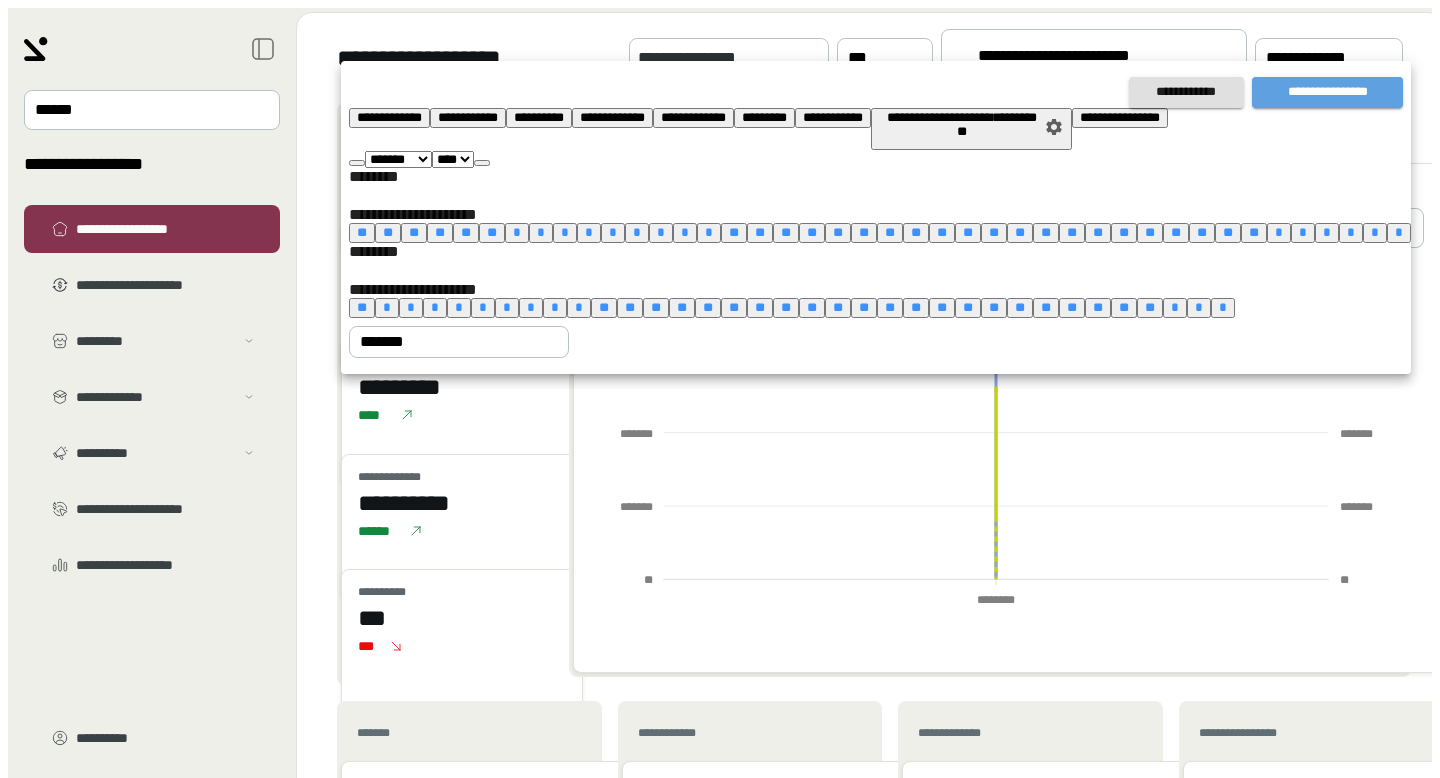 click on "**********" at bounding box center (1327, 92) 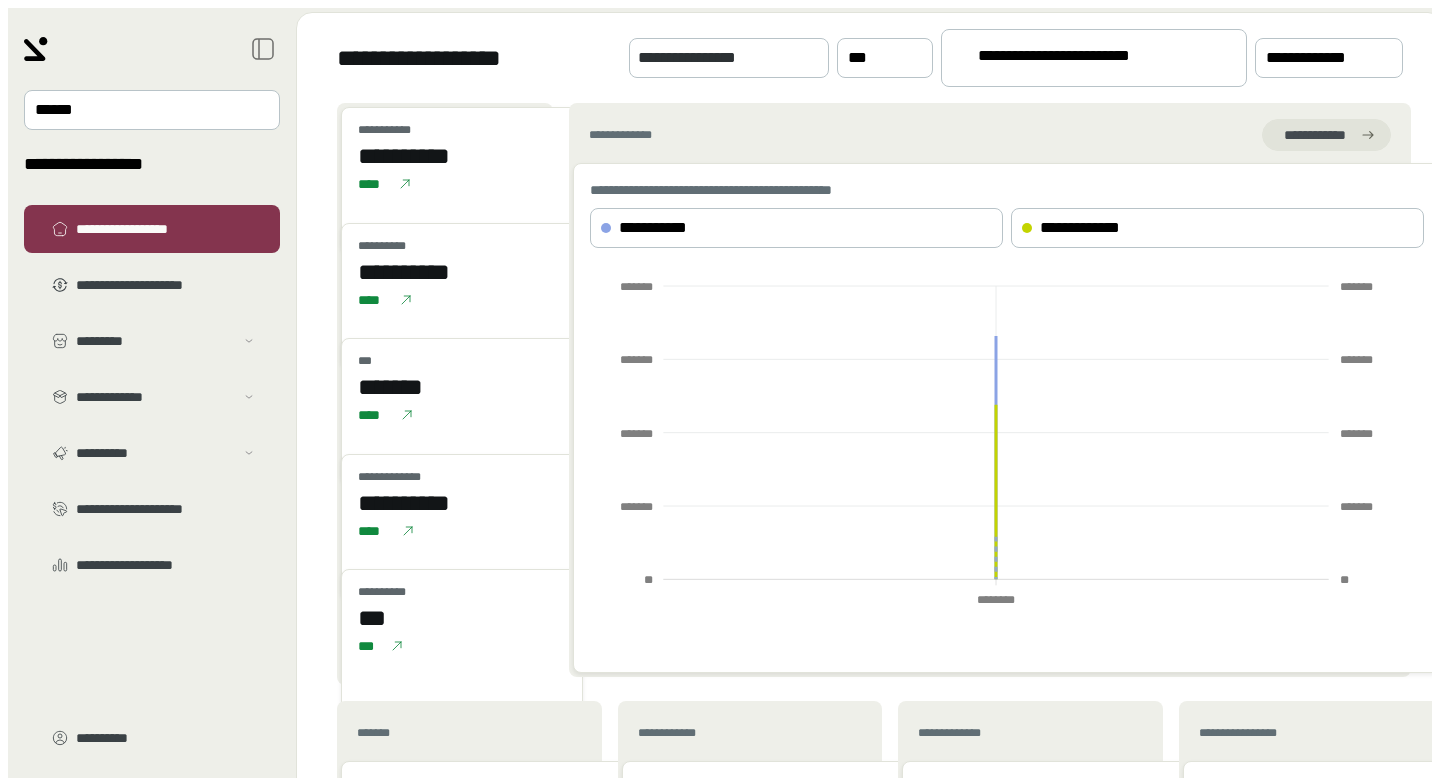 click on "**********" at bounding box center (1085, 59) 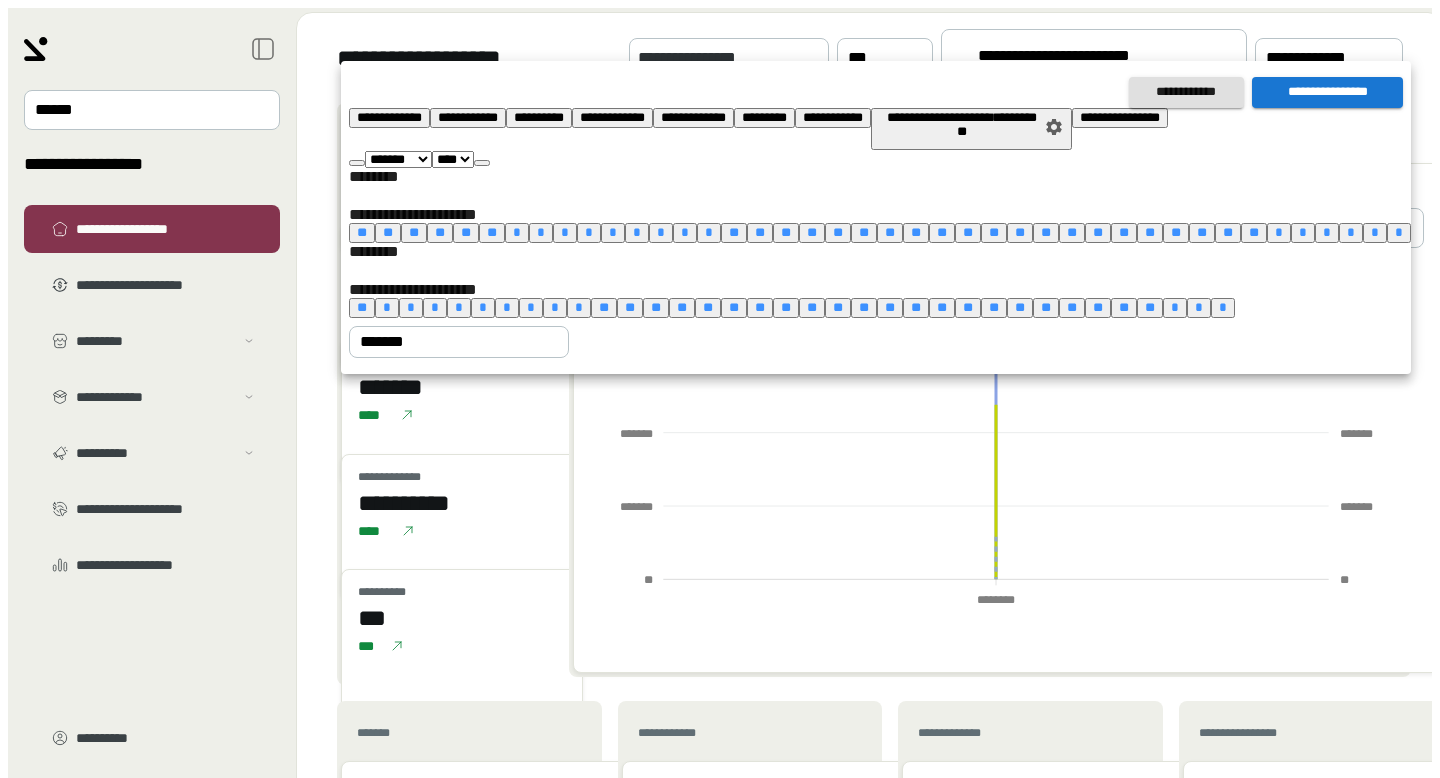 click on "**" at bounding box center (760, 307) 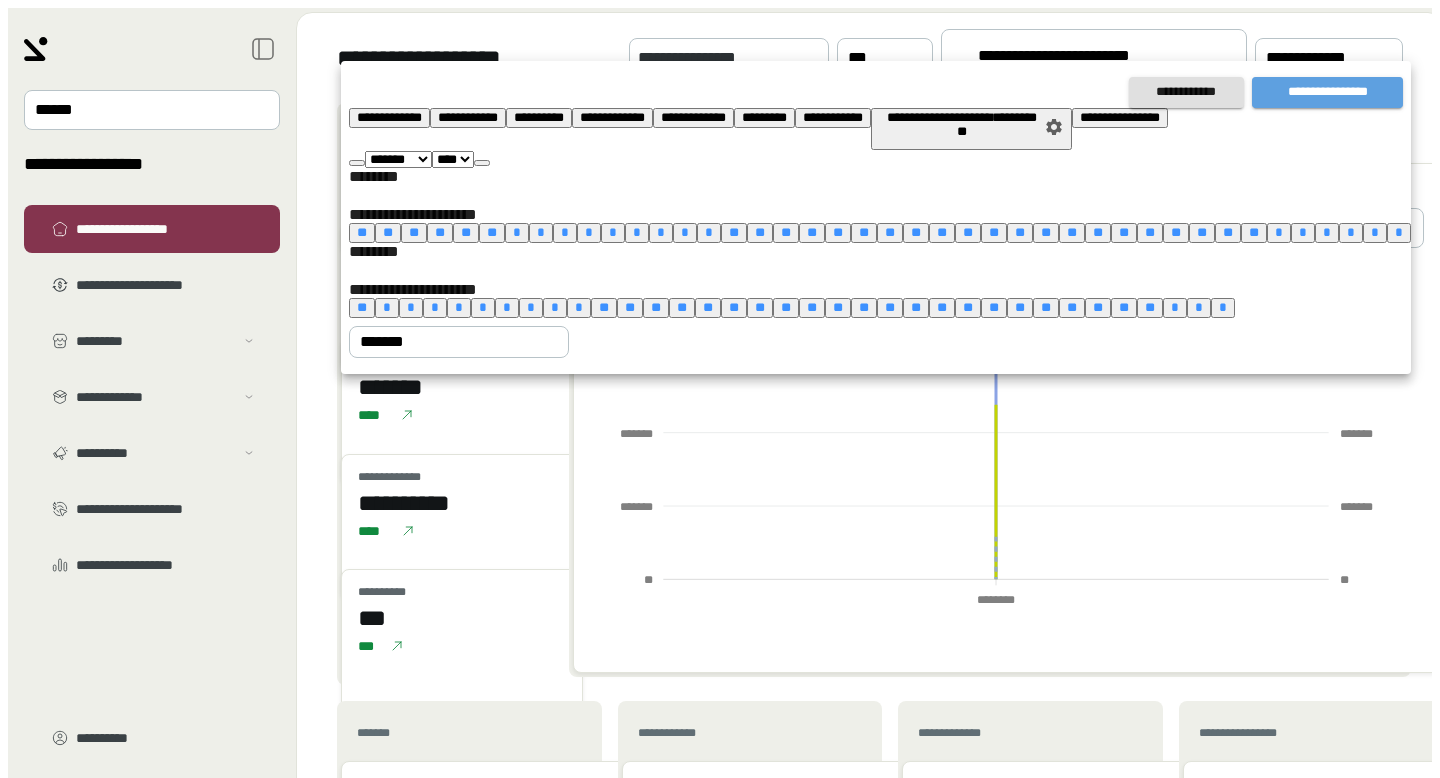 click on "**********" at bounding box center [1327, 92] 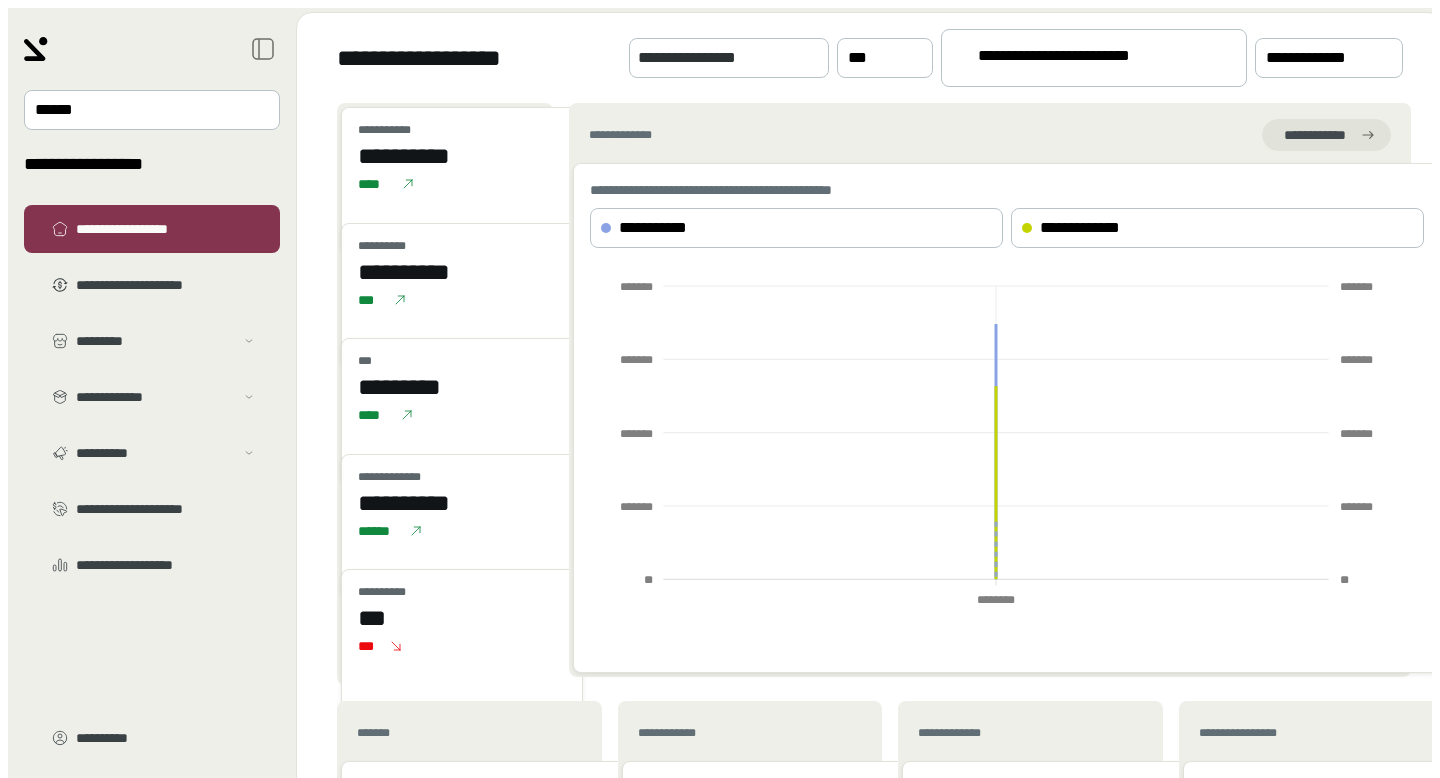 click on "**********" at bounding box center (1085, 59) 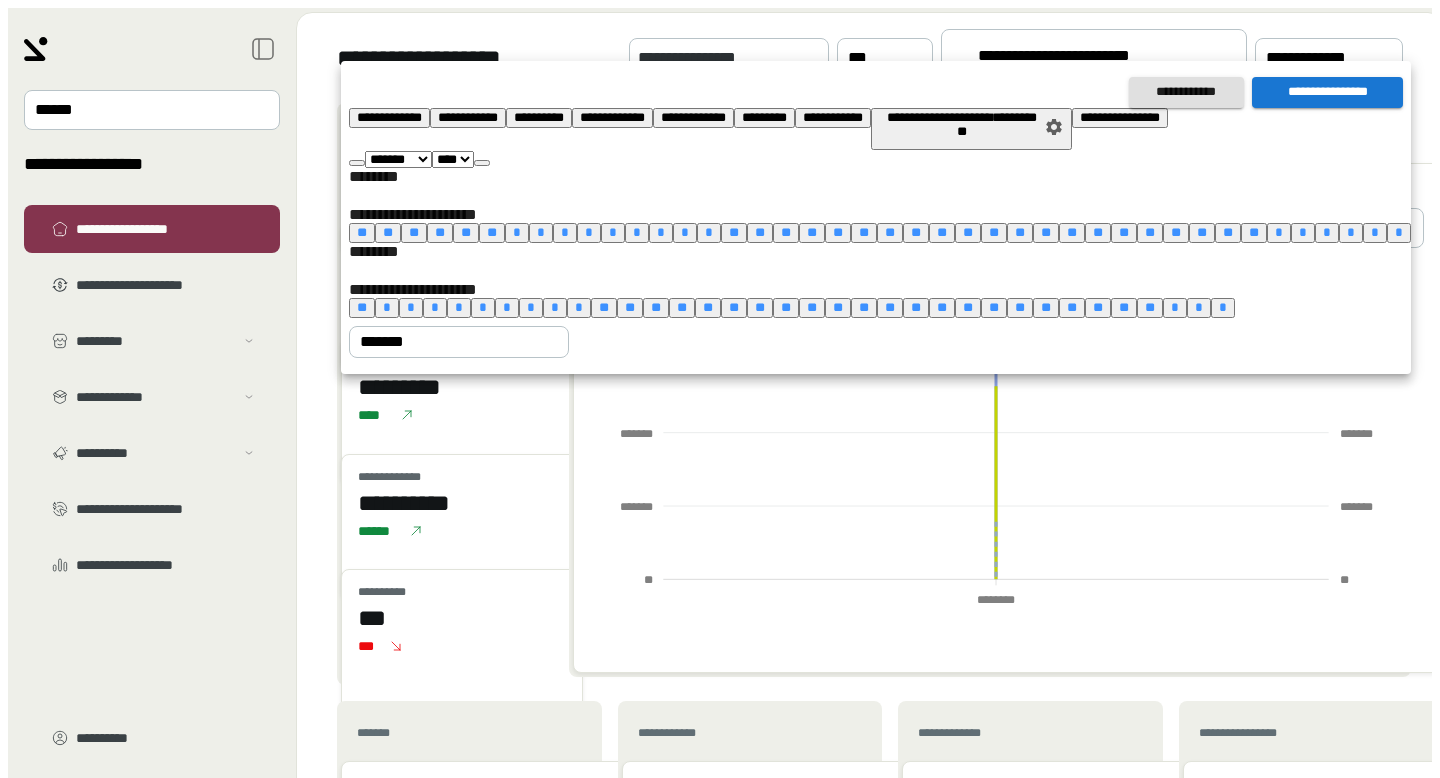 click on "**" at bounding box center (786, 307) 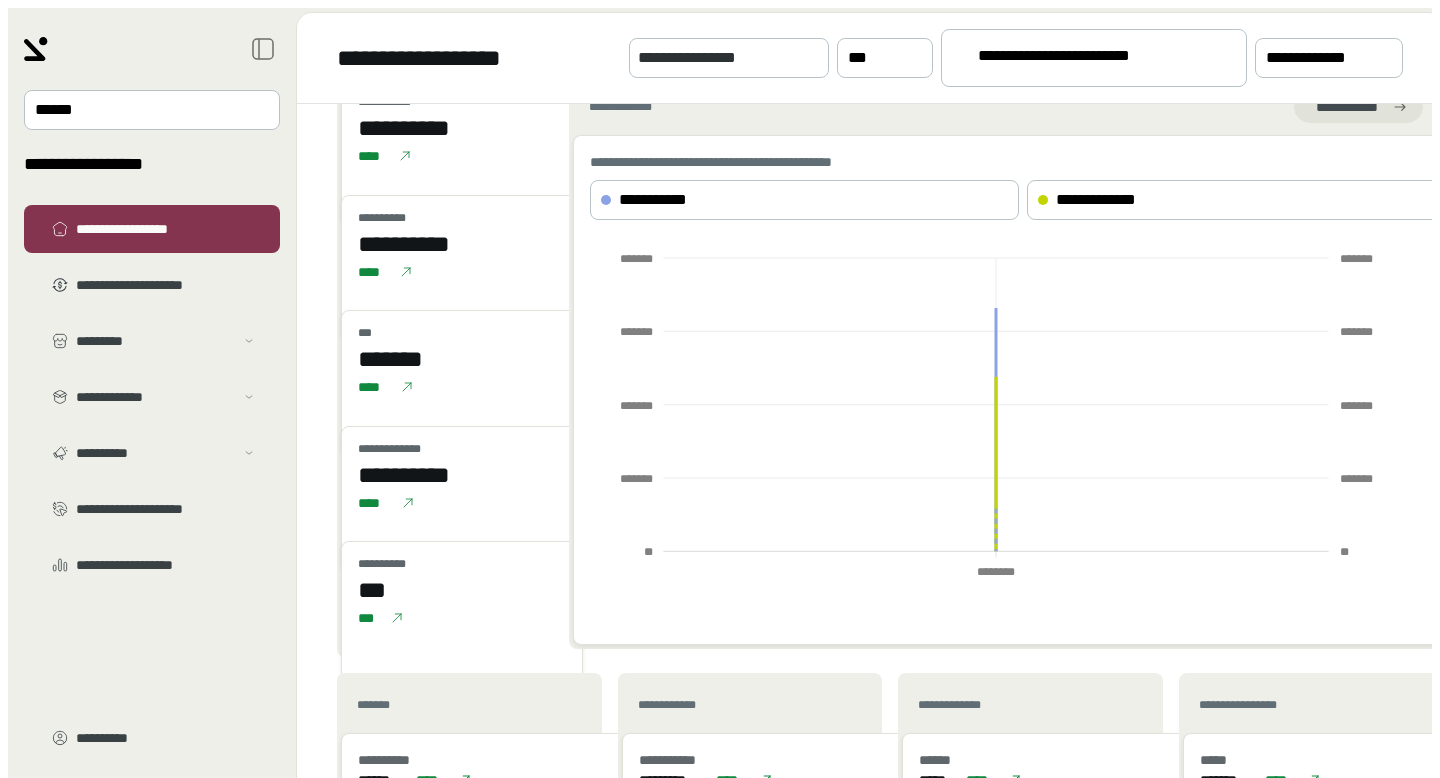 scroll, scrollTop: 33, scrollLeft: 0, axis: vertical 